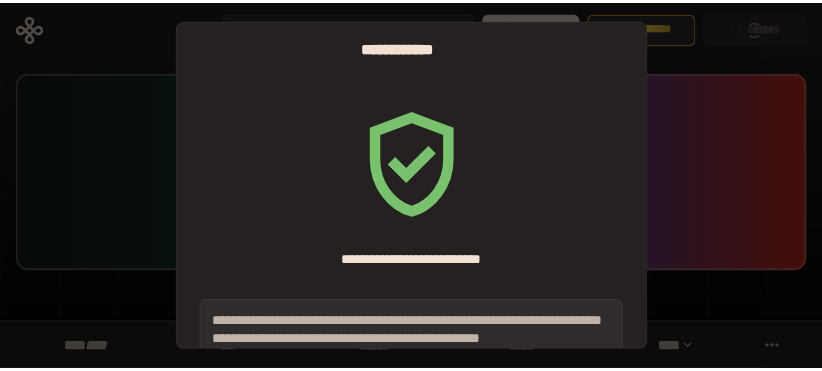 scroll, scrollTop: 0, scrollLeft: 0, axis: both 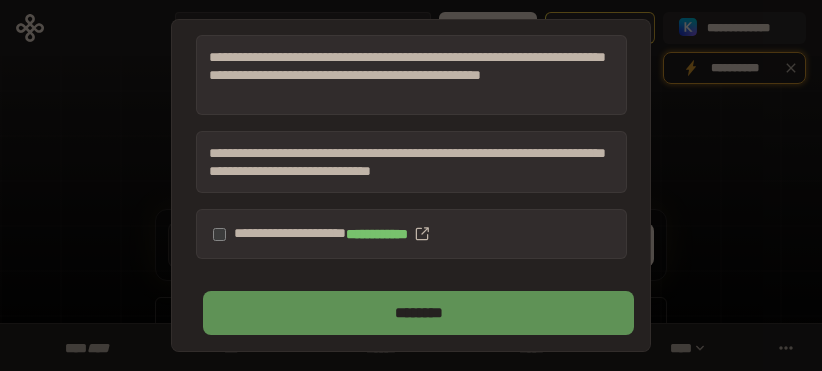 click on "********" at bounding box center [418, 313] 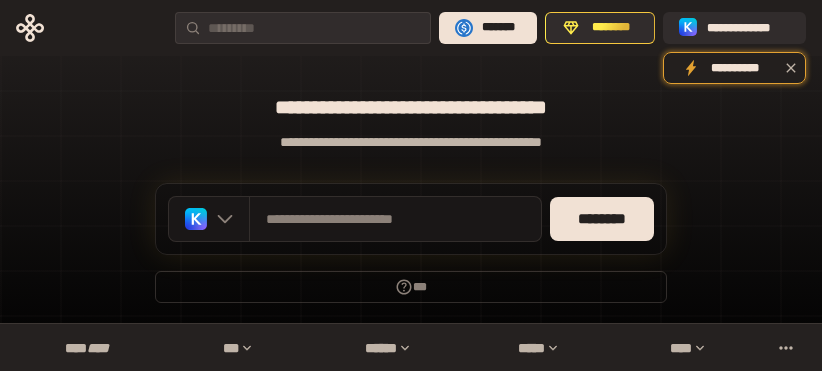 scroll, scrollTop: 338, scrollLeft: 0, axis: vertical 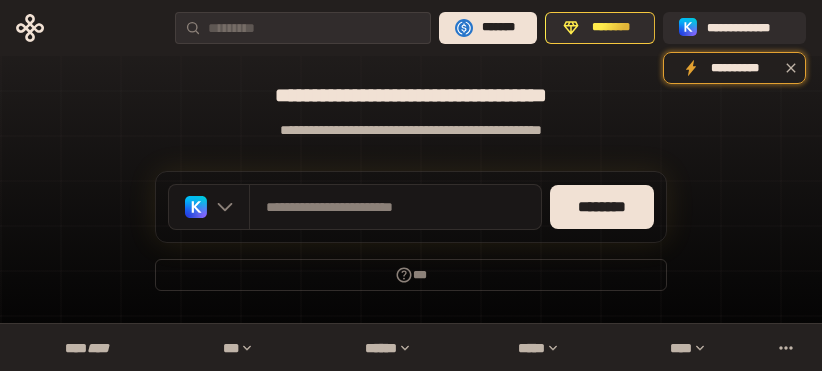 click on "**********" at bounding box center [411, 20] 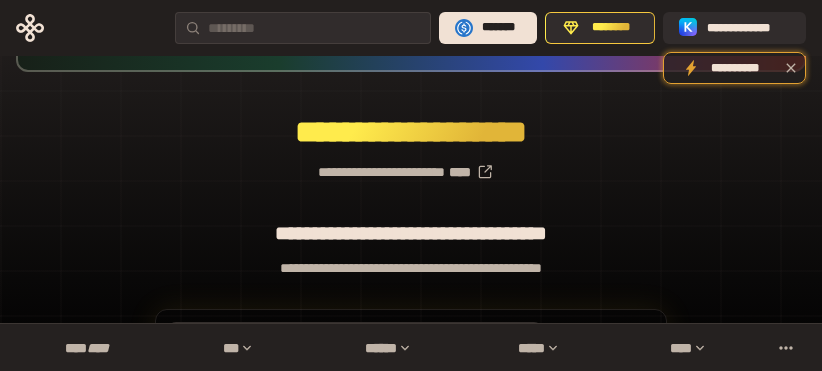scroll, scrollTop: 338, scrollLeft: 0, axis: vertical 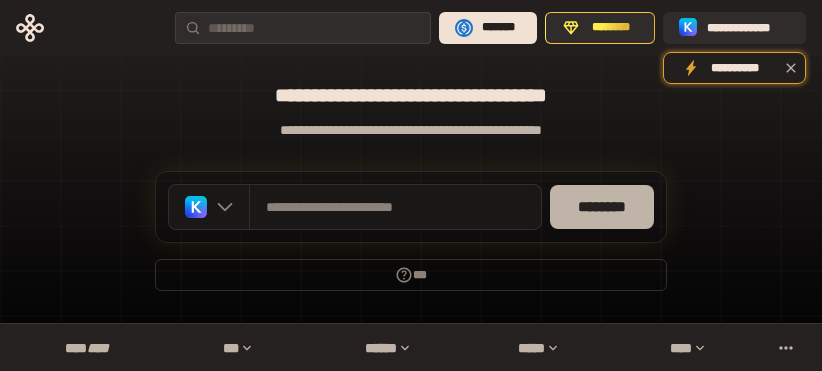 click on "********" at bounding box center [602, 207] 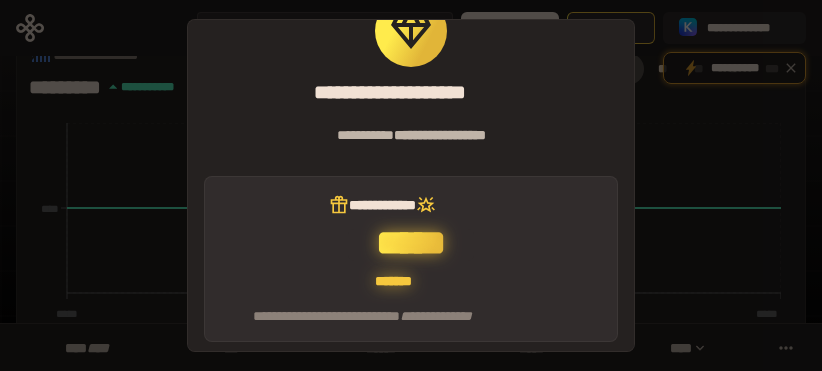 scroll, scrollTop: 119, scrollLeft: 0, axis: vertical 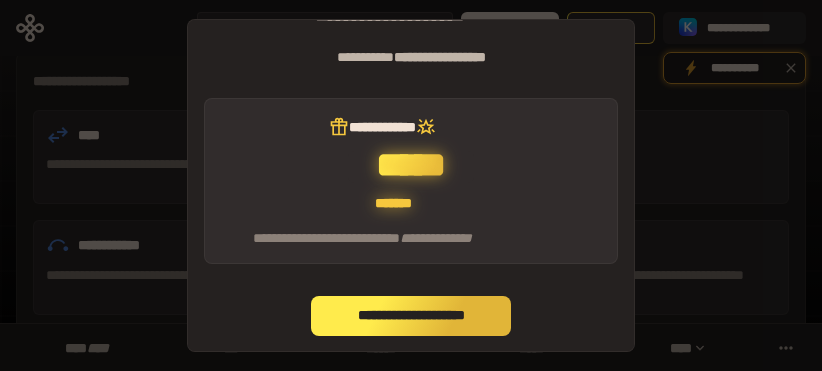 click on "**********" at bounding box center [411, 316] 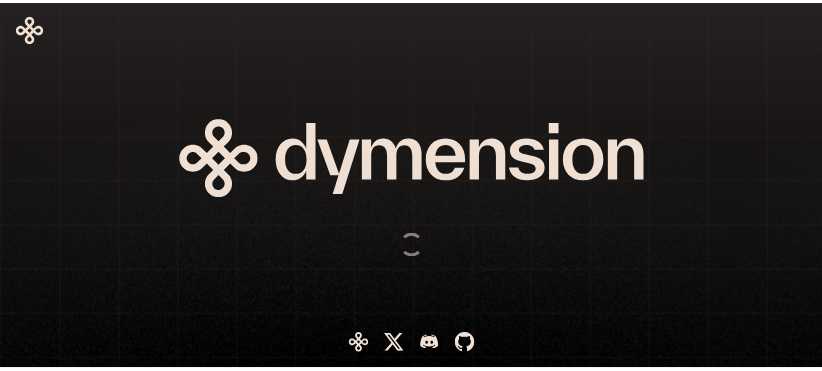 scroll, scrollTop: 0, scrollLeft: 0, axis: both 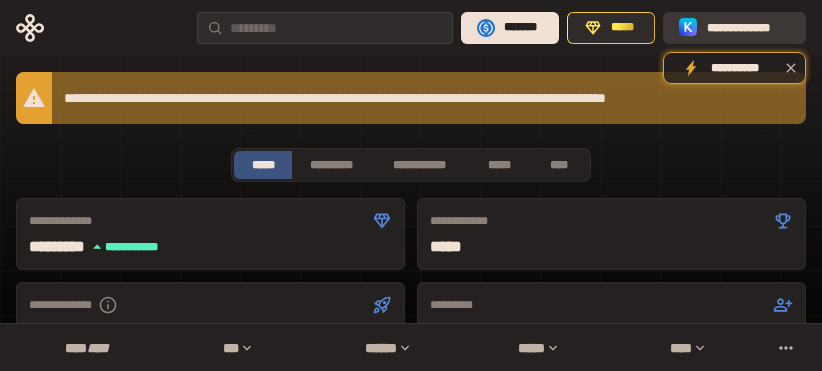 click on "**********" at bounding box center (734, 28) 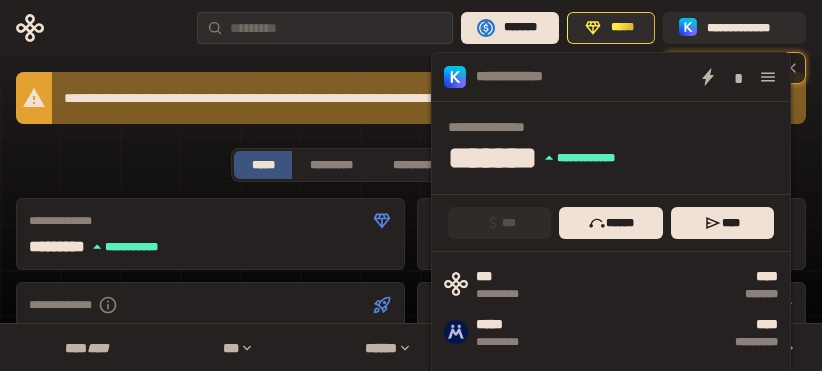 drag, startPoint x: 762, startPoint y: 77, endPoint x: 761, endPoint y: 96, distance: 19.026299 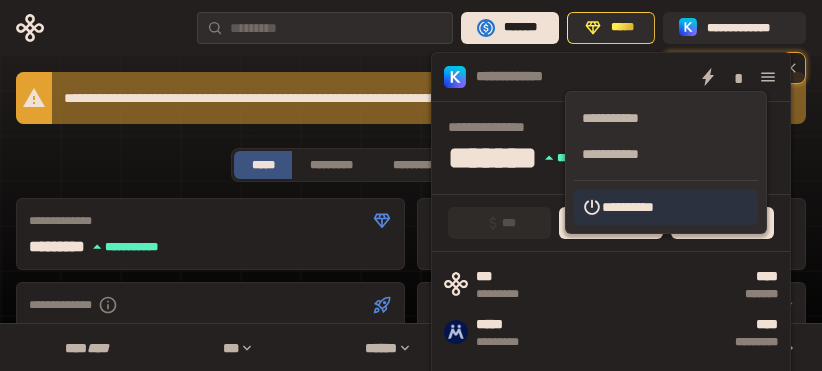 click on "**********" at bounding box center [666, 207] 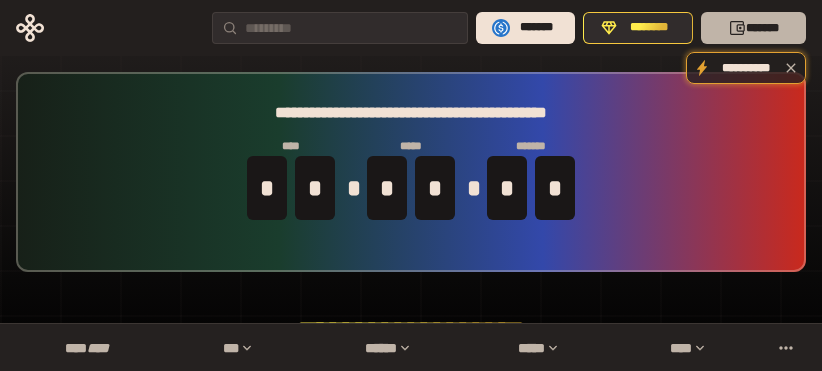click on "*******" at bounding box center (753, 28) 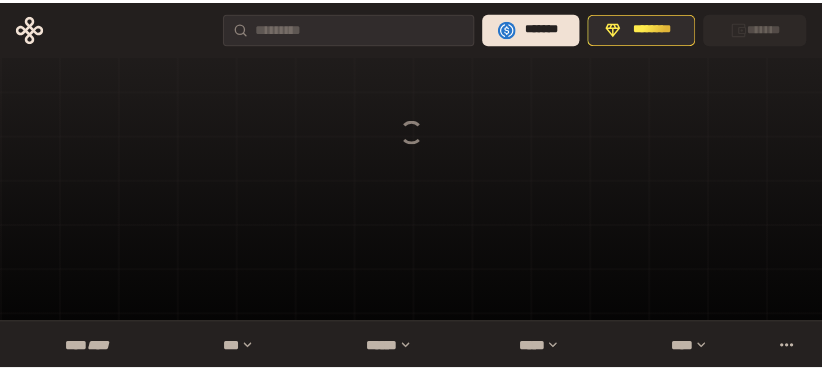 scroll, scrollTop: 0, scrollLeft: 0, axis: both 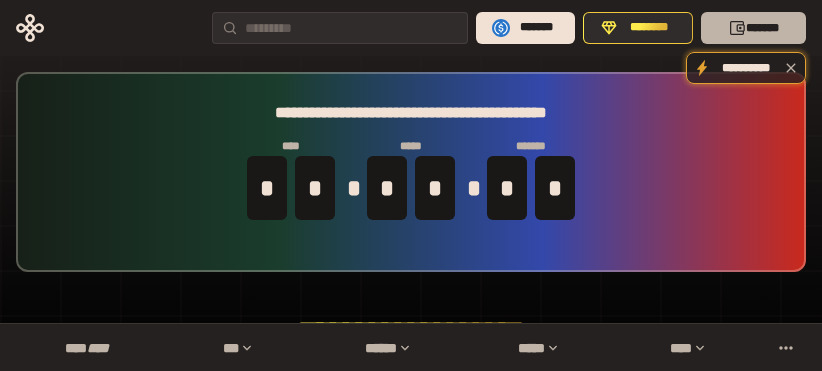 click 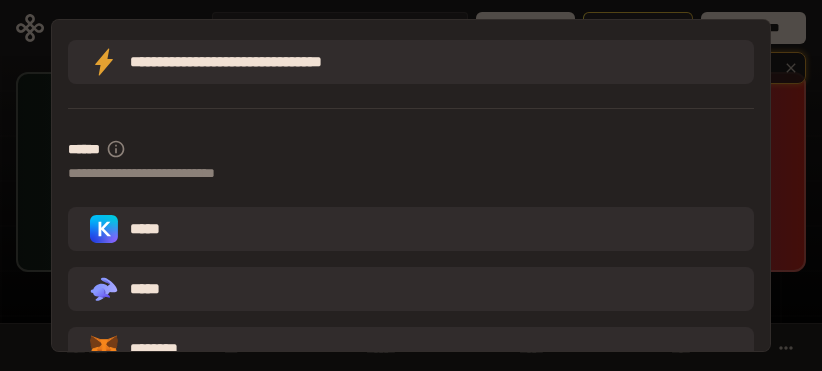 scroll, scrollTop: 200, scrollLeft: 0, axis: vertical 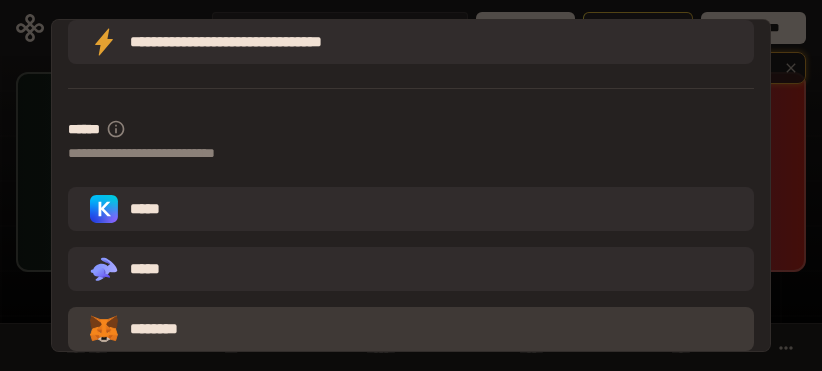 click on "********" at bounding box center (411, 329) 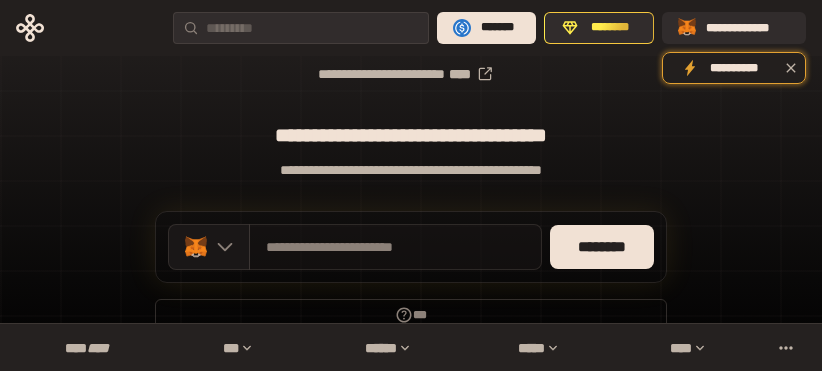 scroll, scrollTop: 338, scrollLeft: 0, axis: vertical 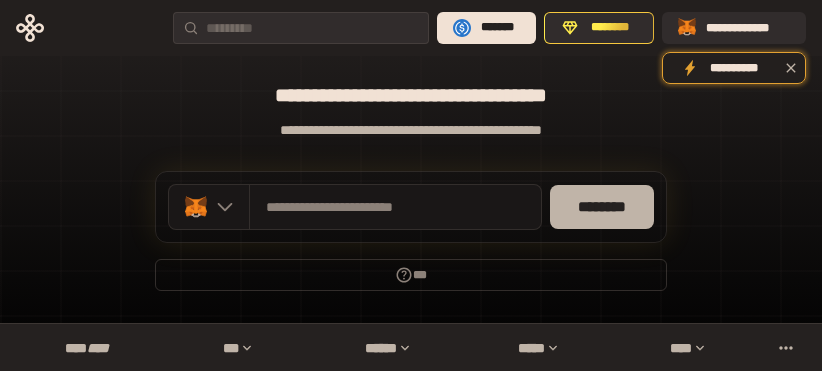 click on "********" at bounding box center (602, 207) 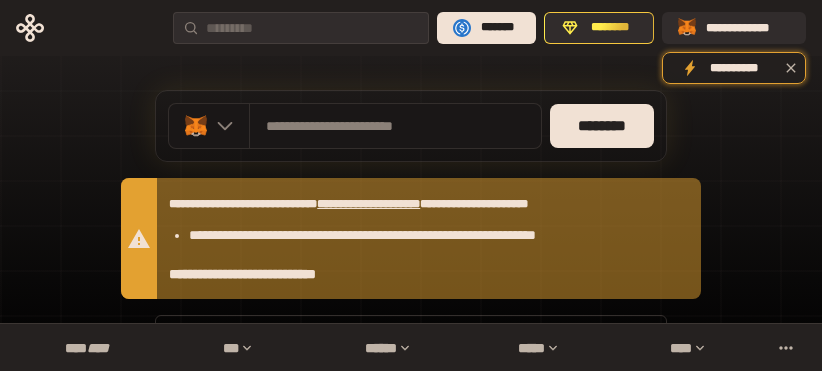 scroll, scrollTop: 375, scrollLeft: 0, axis: vertical 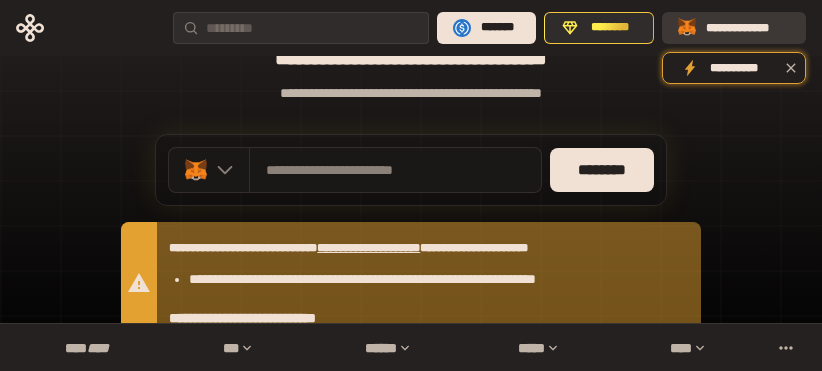 click on "**********" at bounding box center (748, 28) 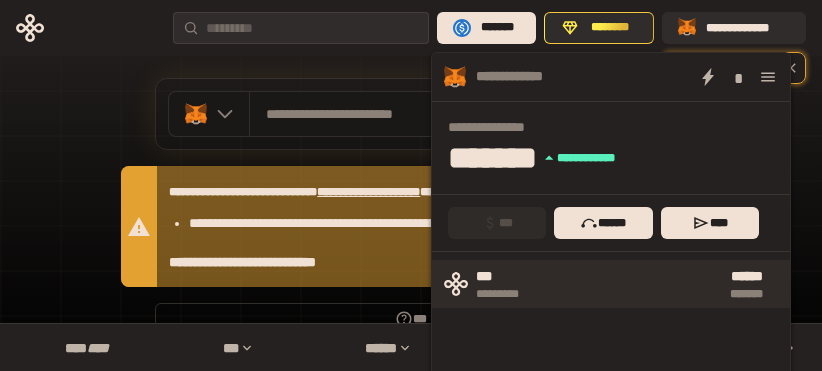 scroll, scrollTop: 475, scrollLeft: 0, axis: vertical 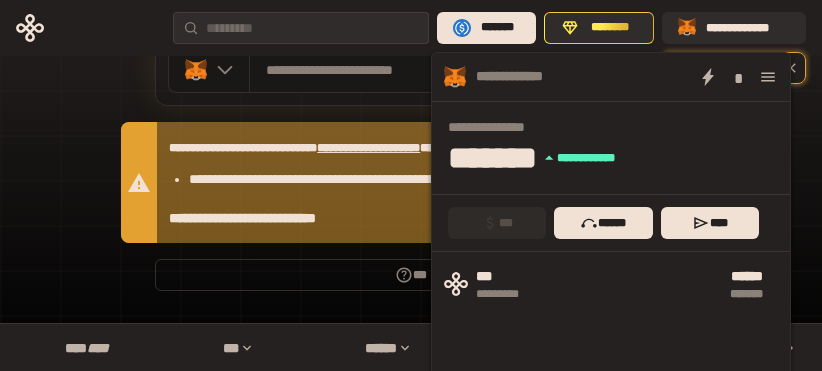 click at bounding box center [768, 77] 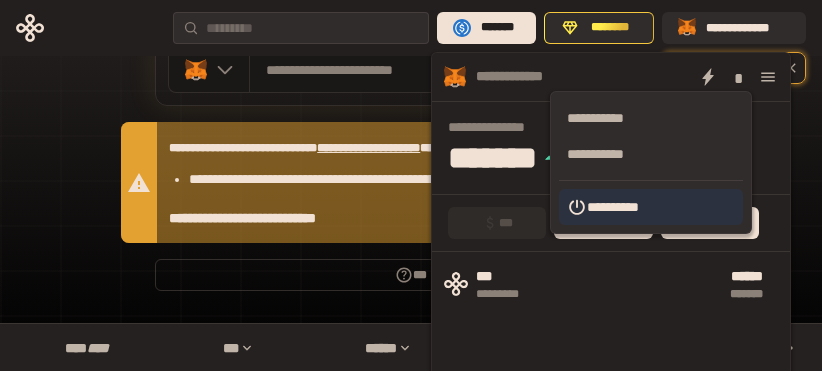 click on "**********" at bounding box center (651, 207) 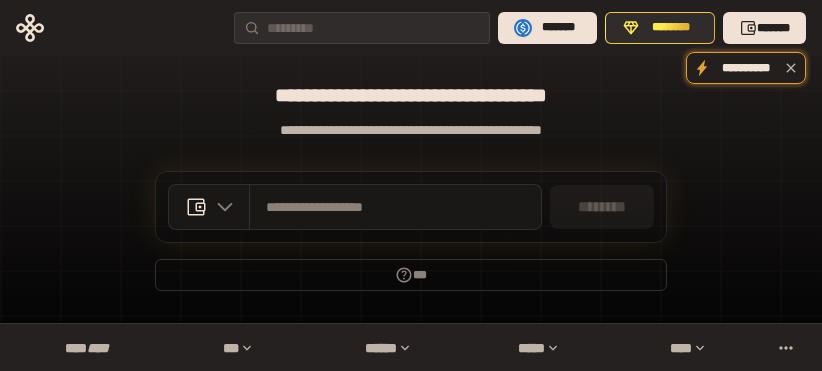 scroll, scrollTop: 338, scrollLeft: 0, axis: vertical 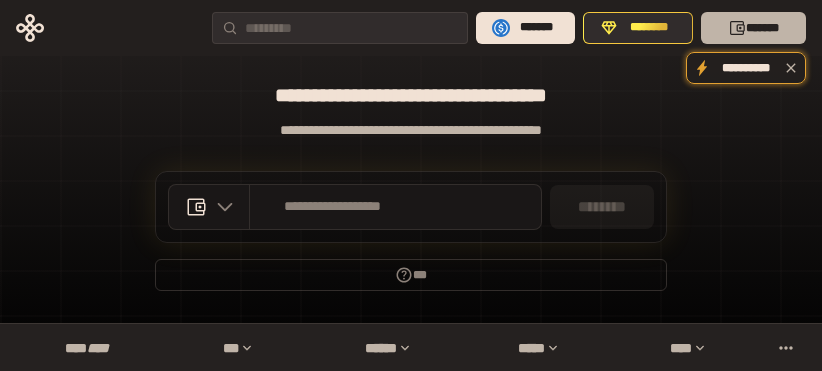 click on "*******" at bounding box center [753, 28] 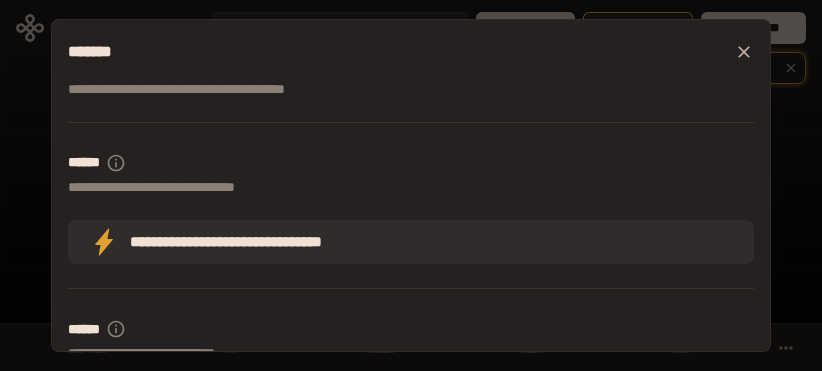scroll, scrollTop: 300, scrollLeft: 0, axis: vertical 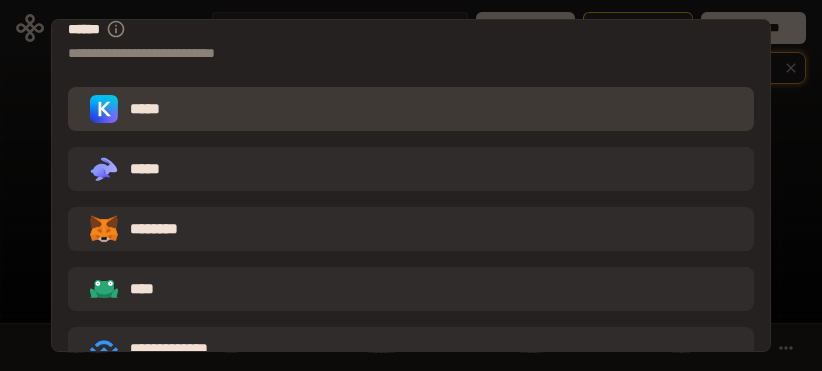 click on "*****" at bounding box center (411, 109) 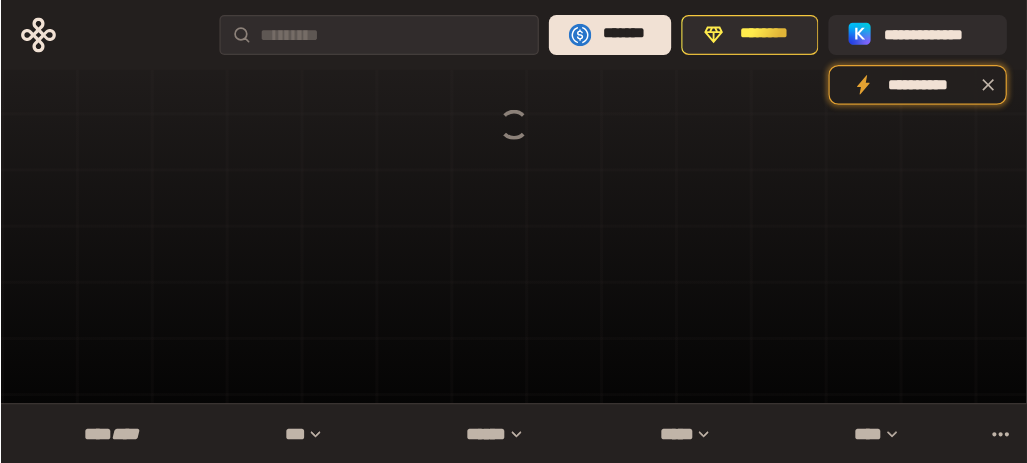 scroll, scrollTop: 0, scrollLeft: 0, axis: both 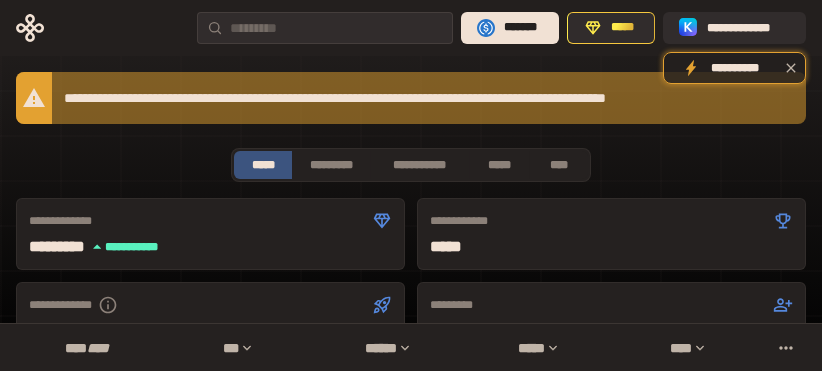 click on "**********" at bounding box center (411, 750) 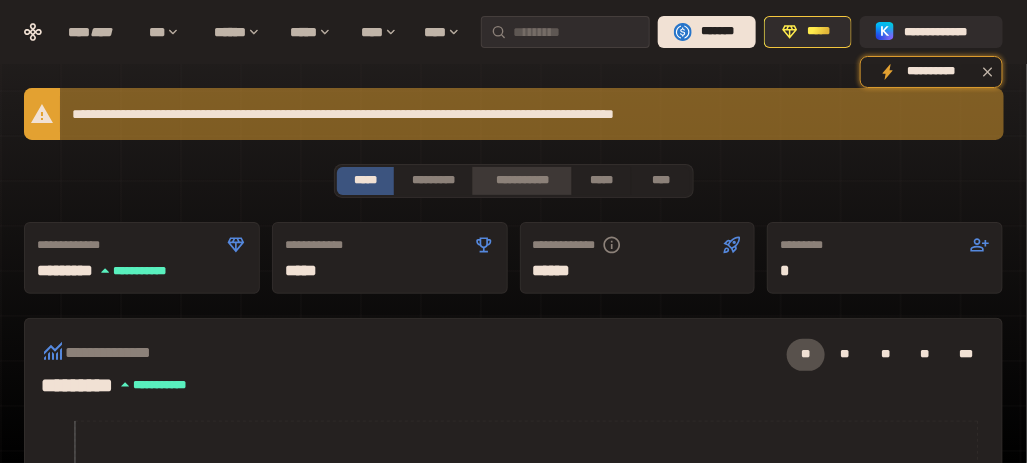 click on "**********" at bounding box center [521, 181] 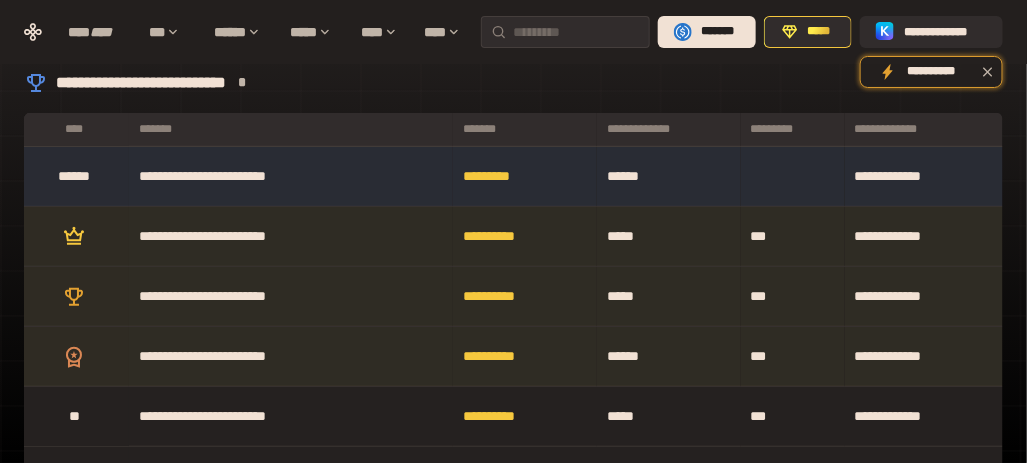 scroll, scrollTop: 0, scrollLeft: 0, axis: both 